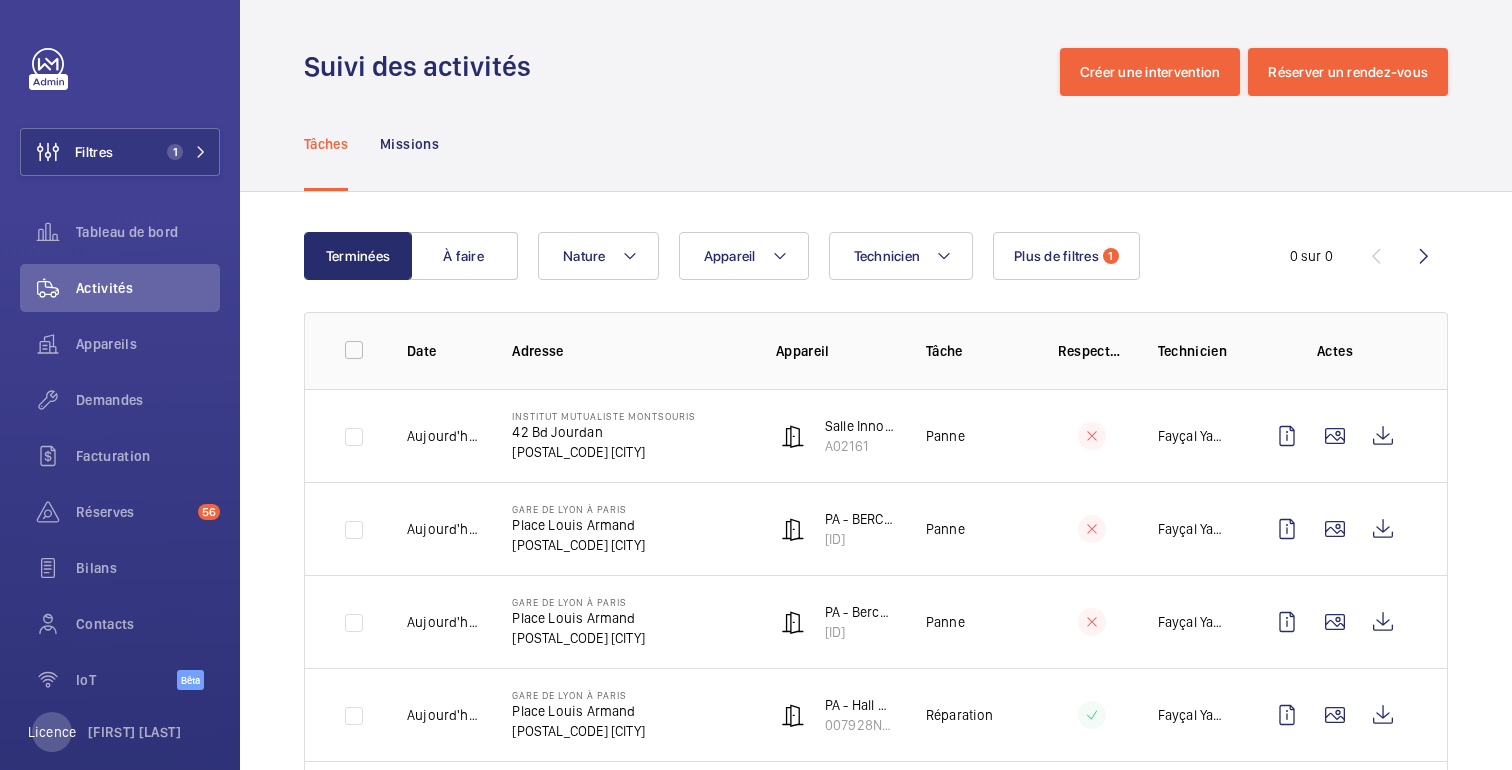 scroll, scrollTop: 0, scrollLeft: 0, axis: both 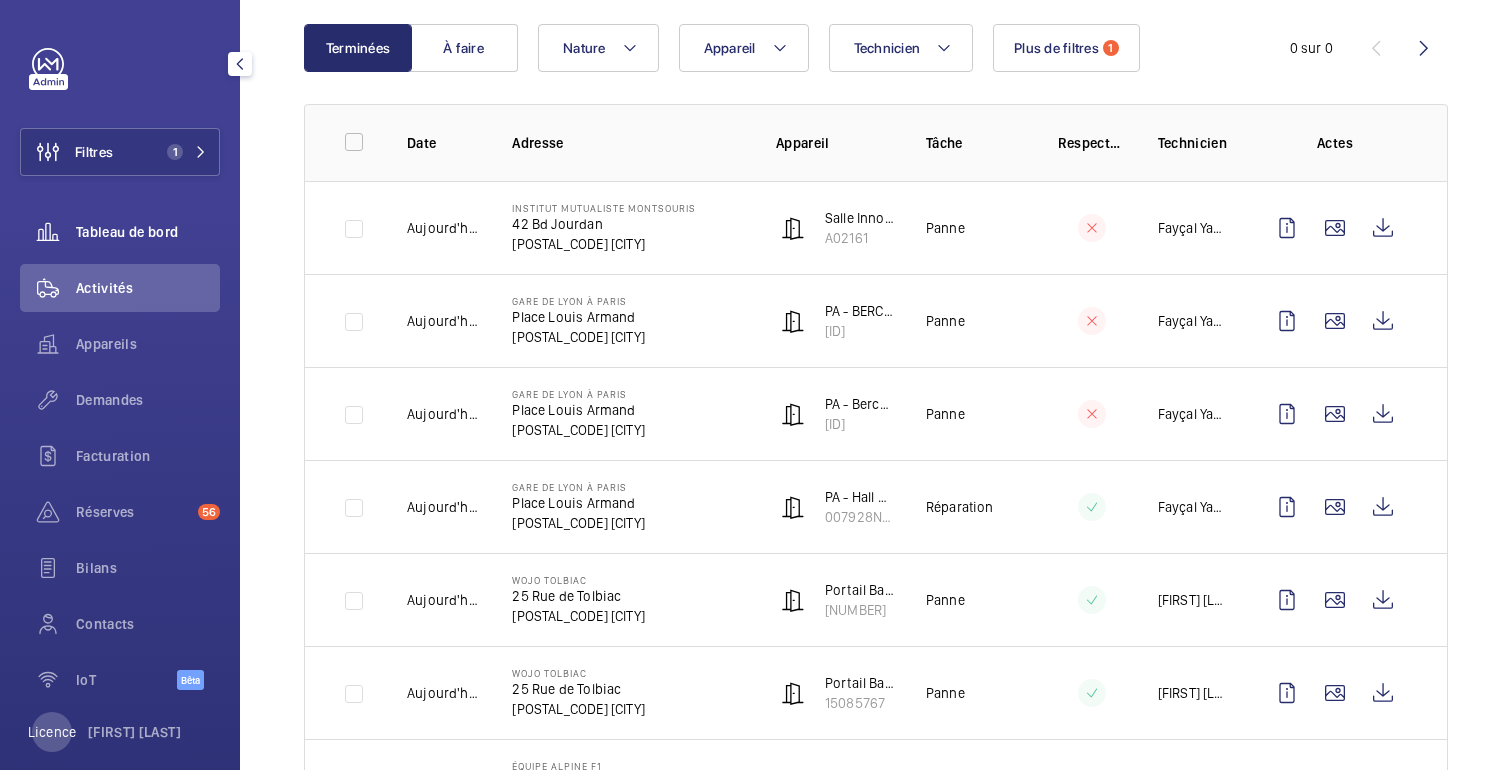 click on "Tableau de bord" 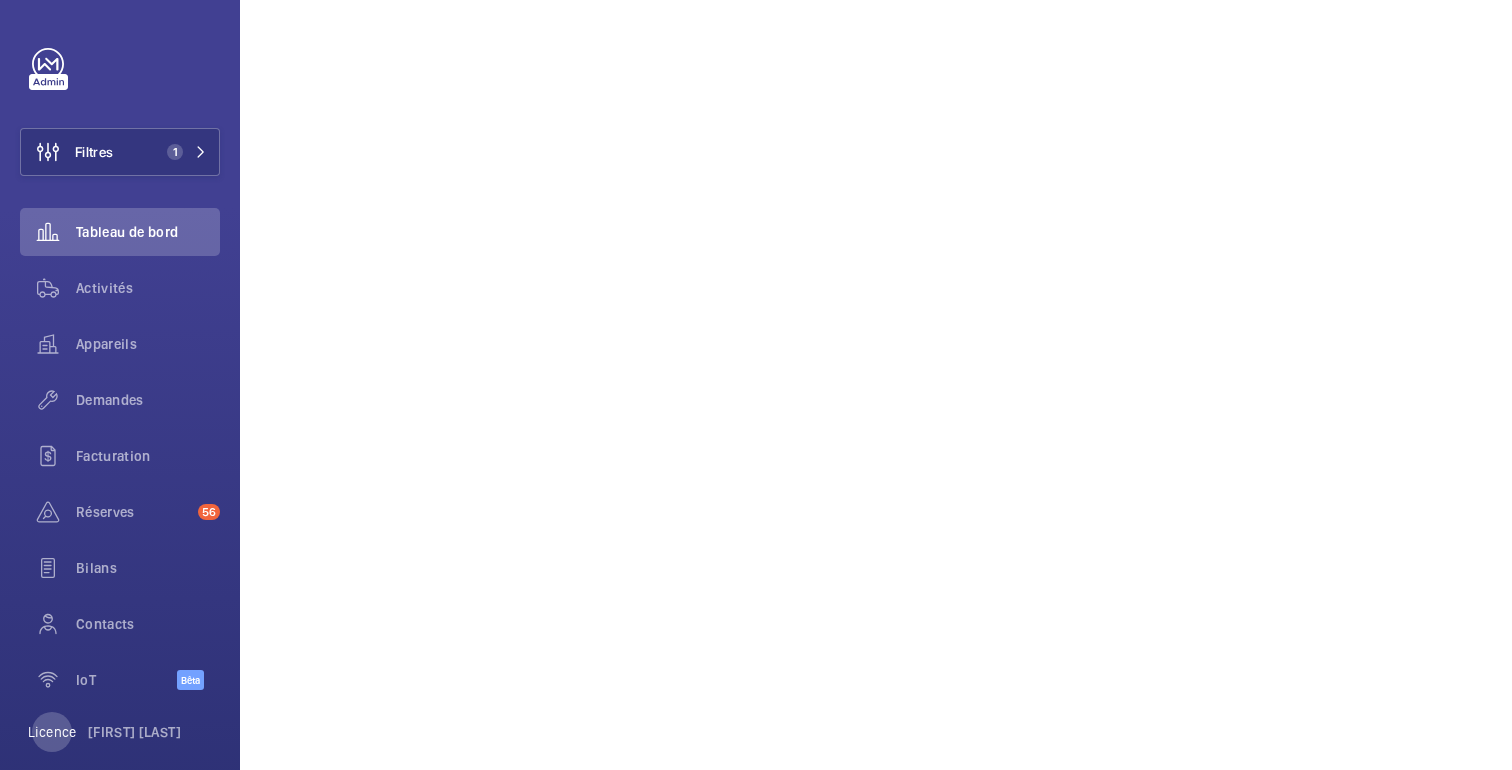 scroll, scrollTop: 256, scrollLeft: 0, axis: vertical 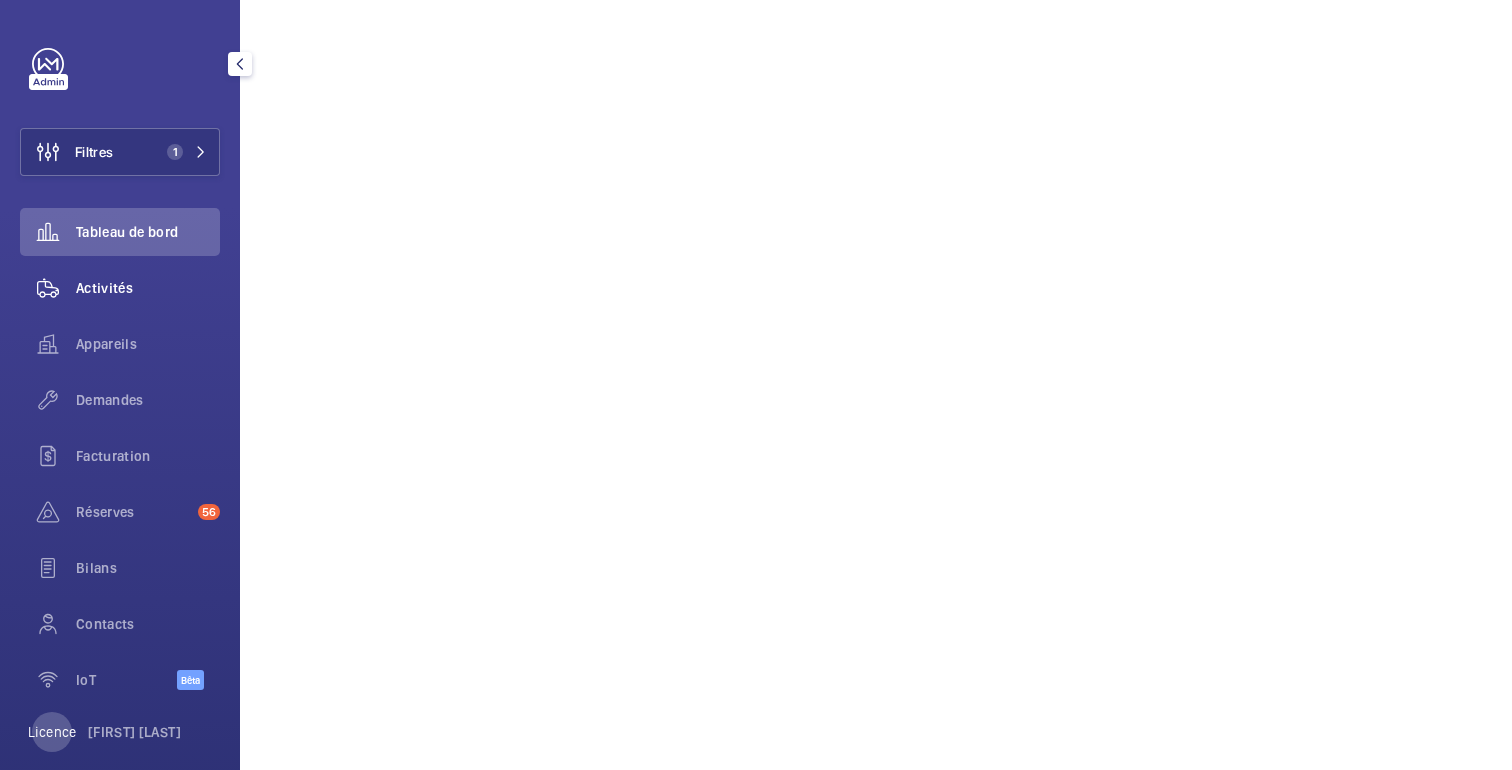click on "Activités" 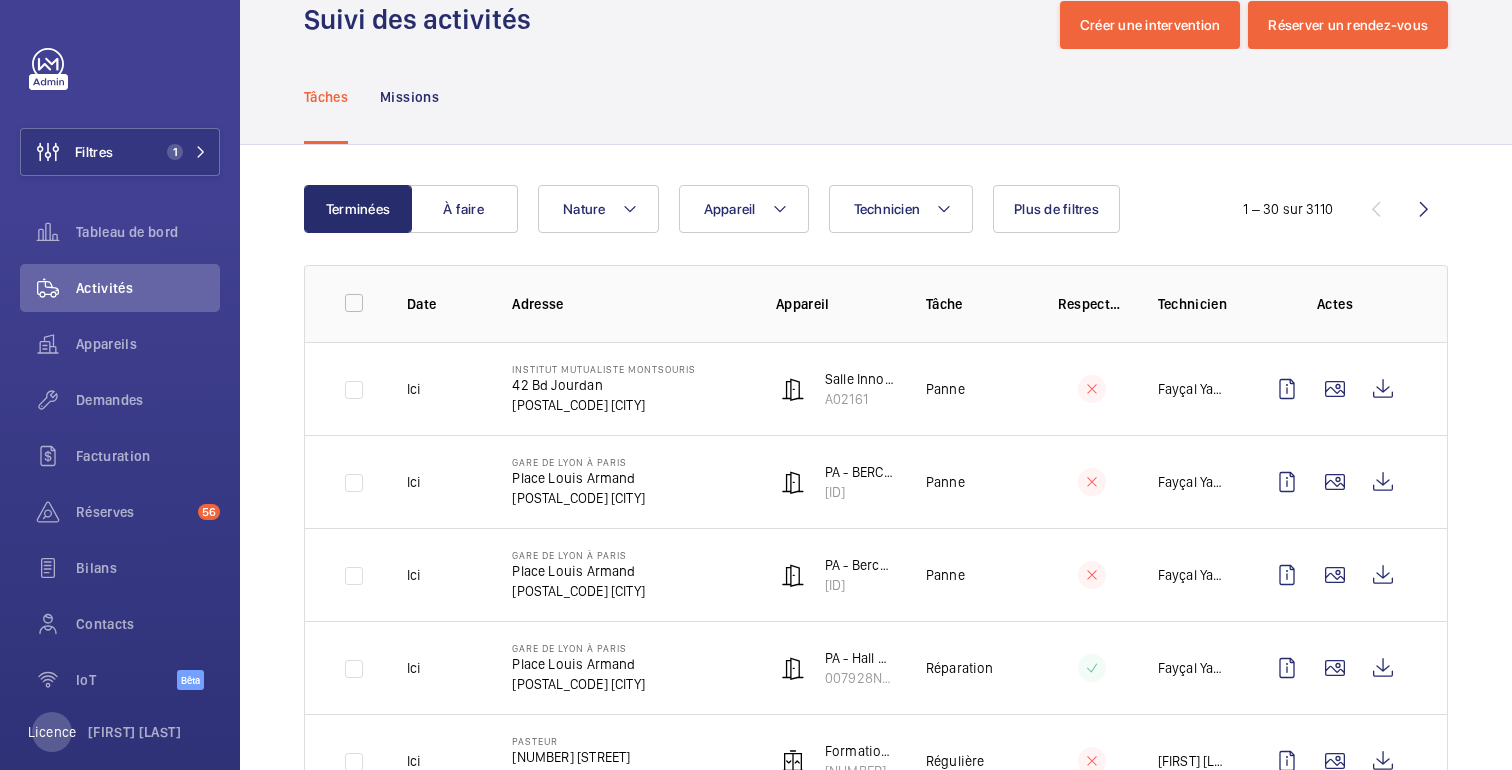 scroll, scrollTop: 0, scrollLeft: 0, axis: both 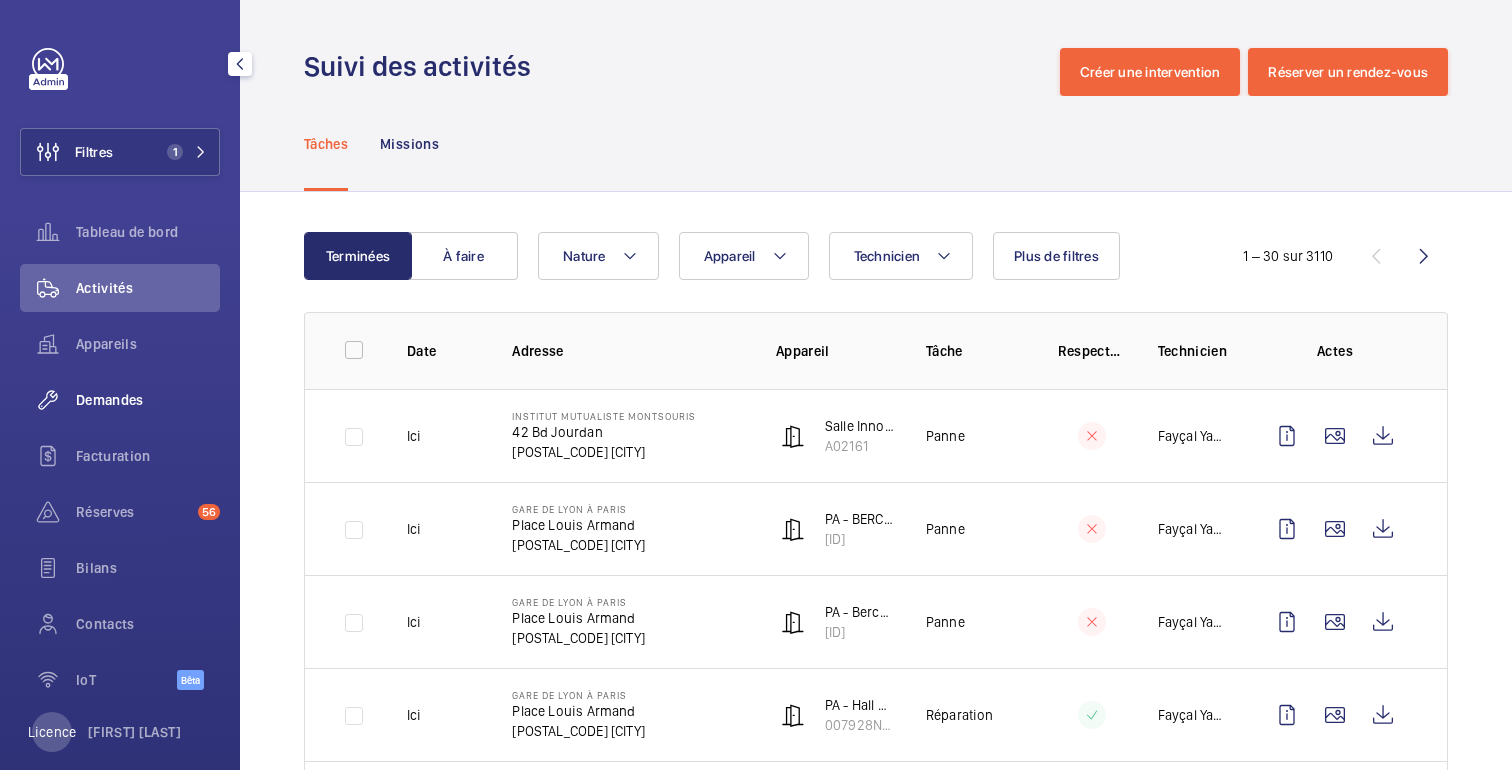 click on "Demandes" 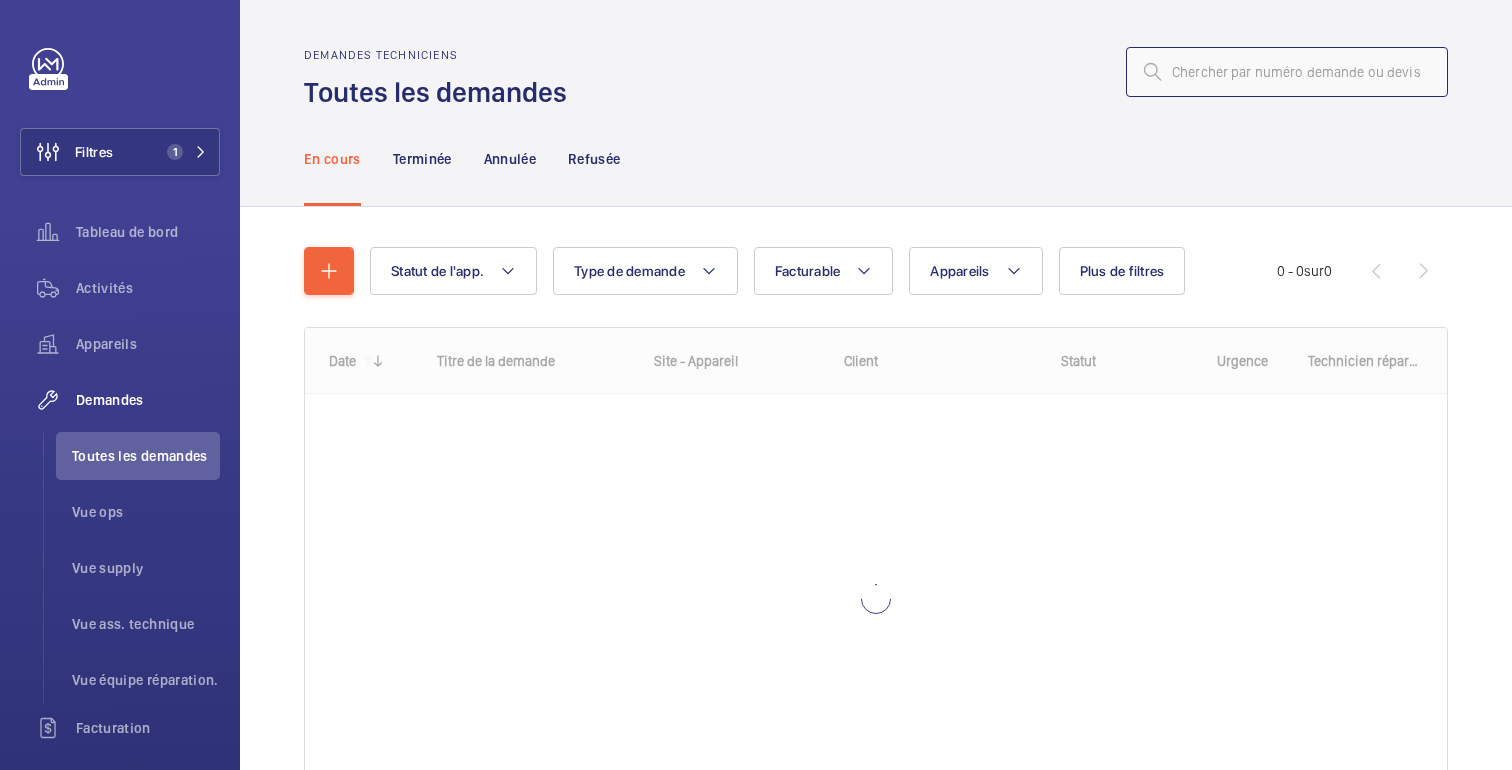 click 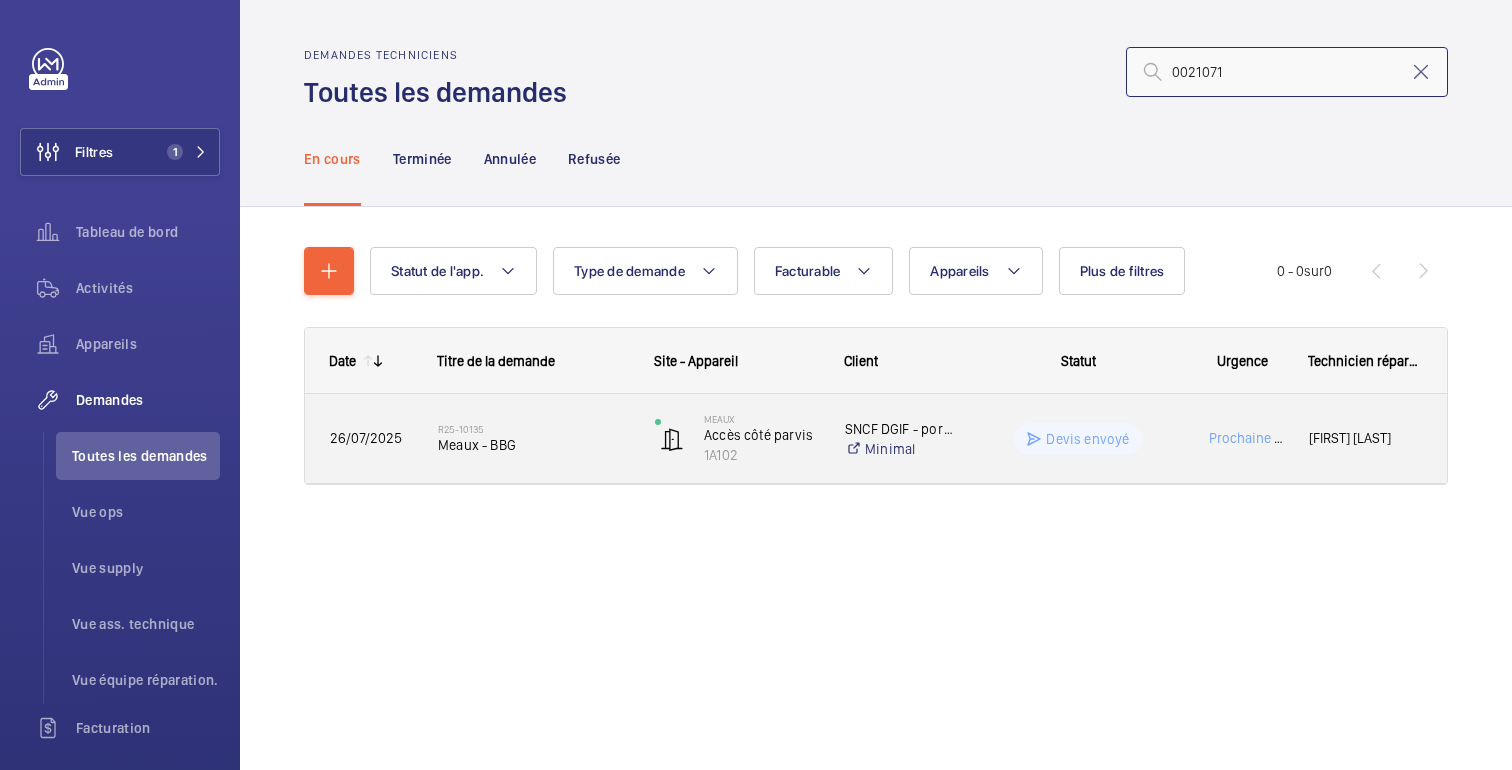 type on "0021071" 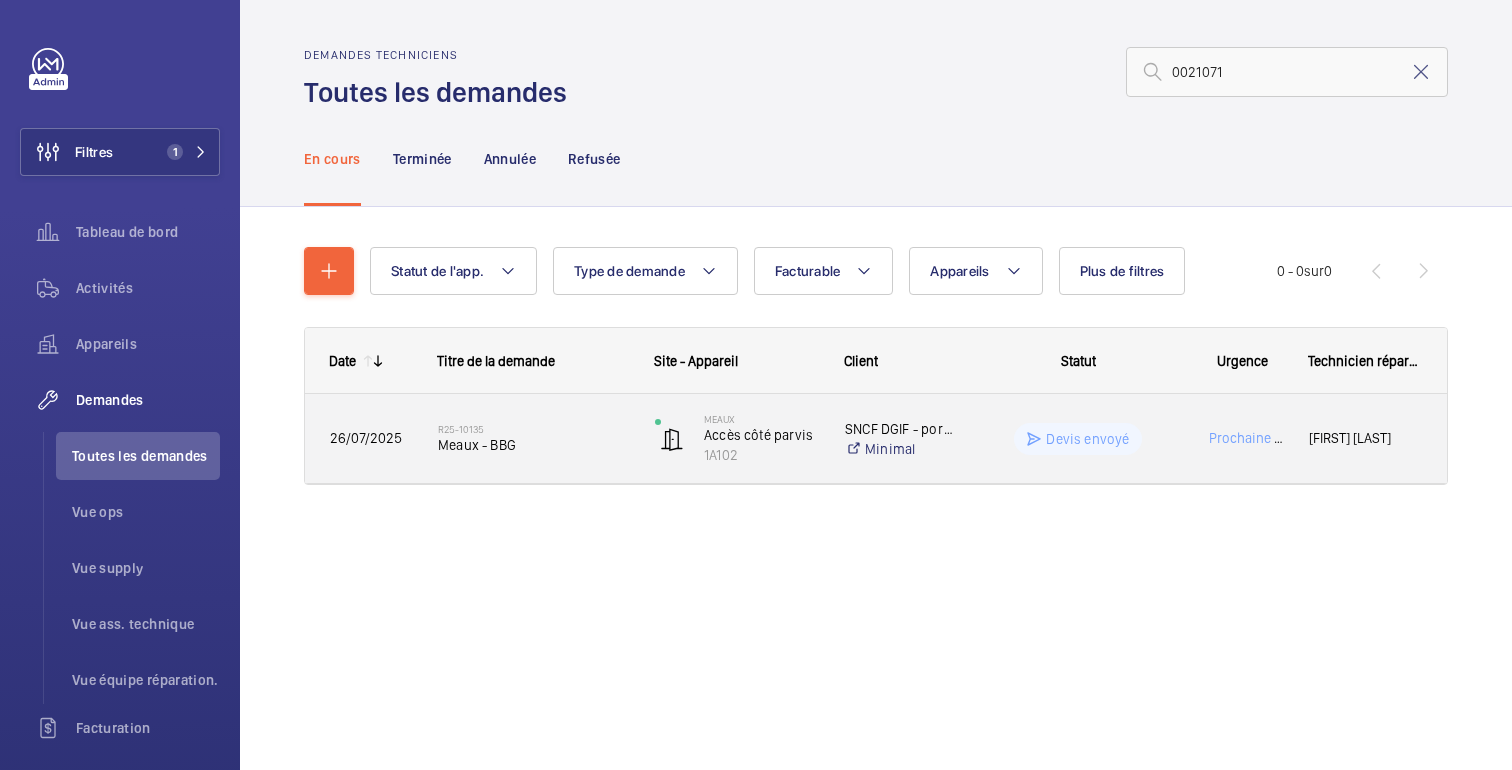 click on "Prochaine visite" 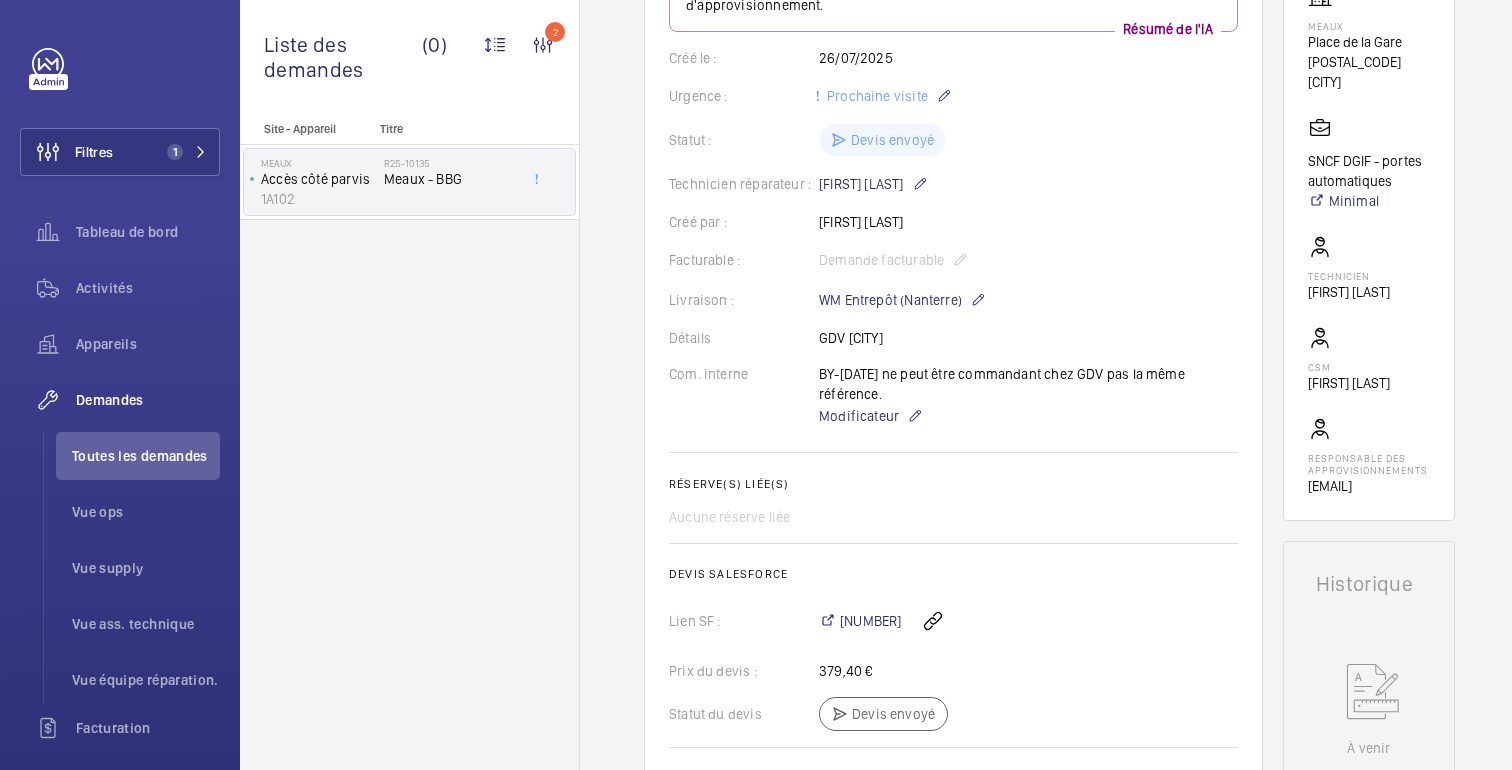 scroll, scrollTop: 0, scrollLeft: 0, axis: both 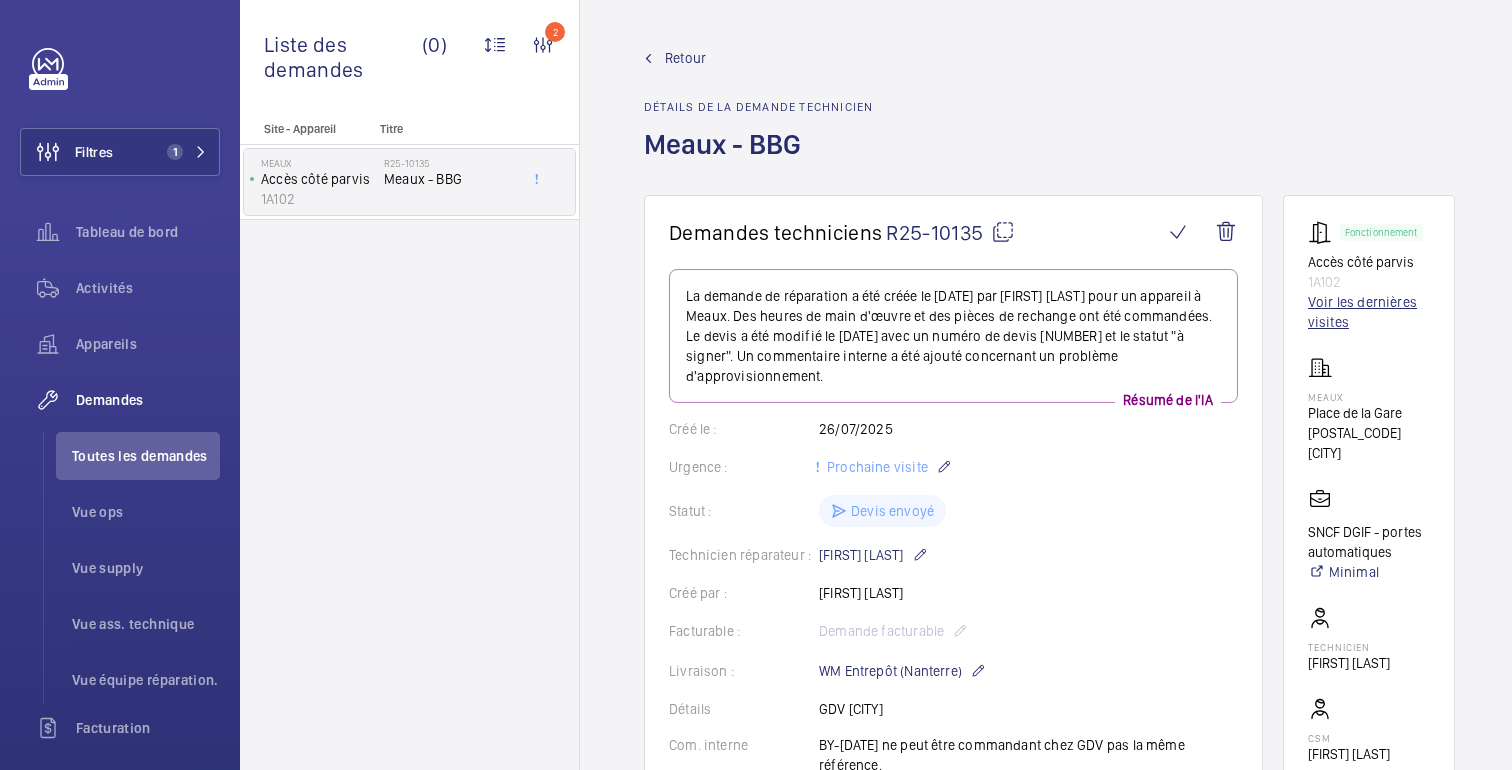 click on "Voir les dernières visites" 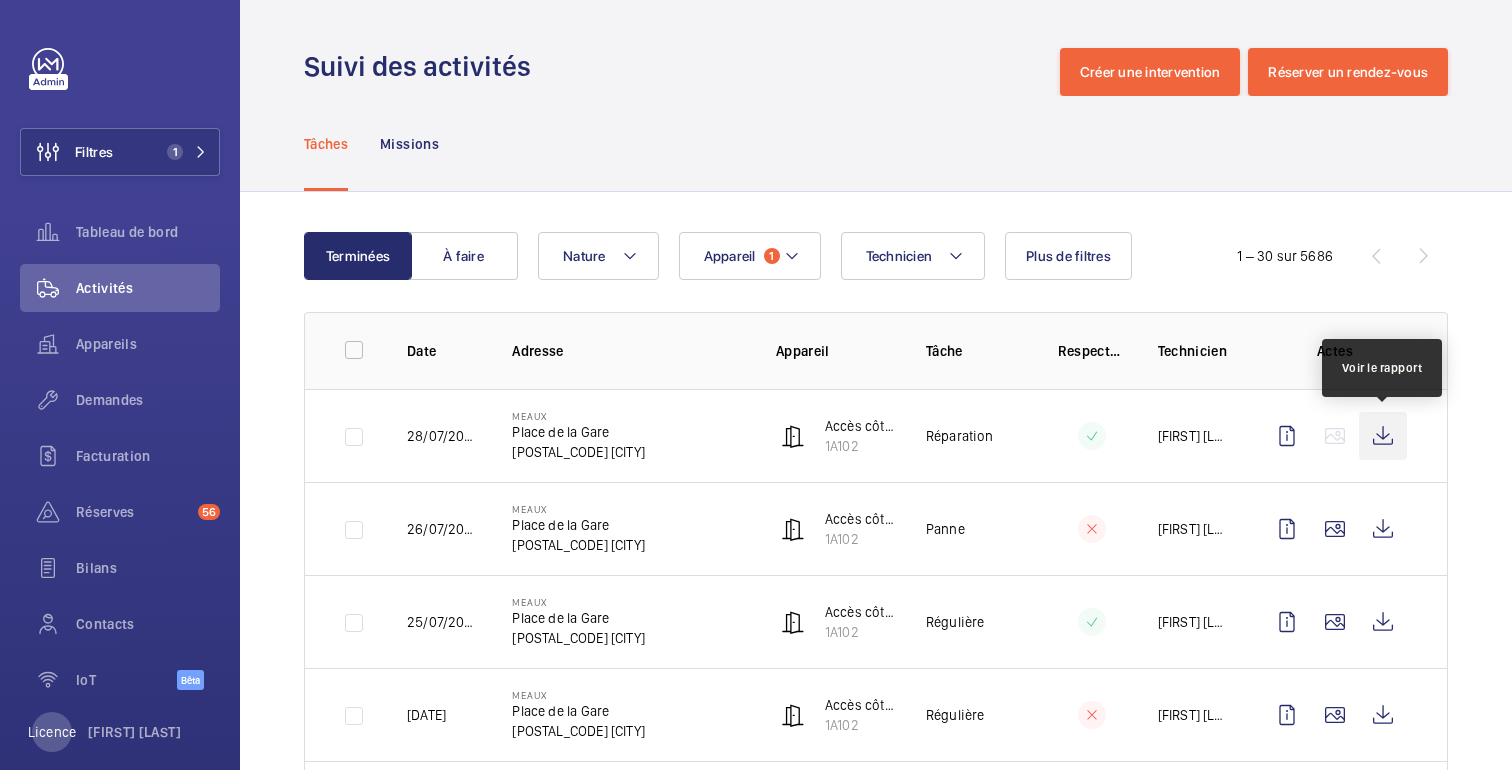 click 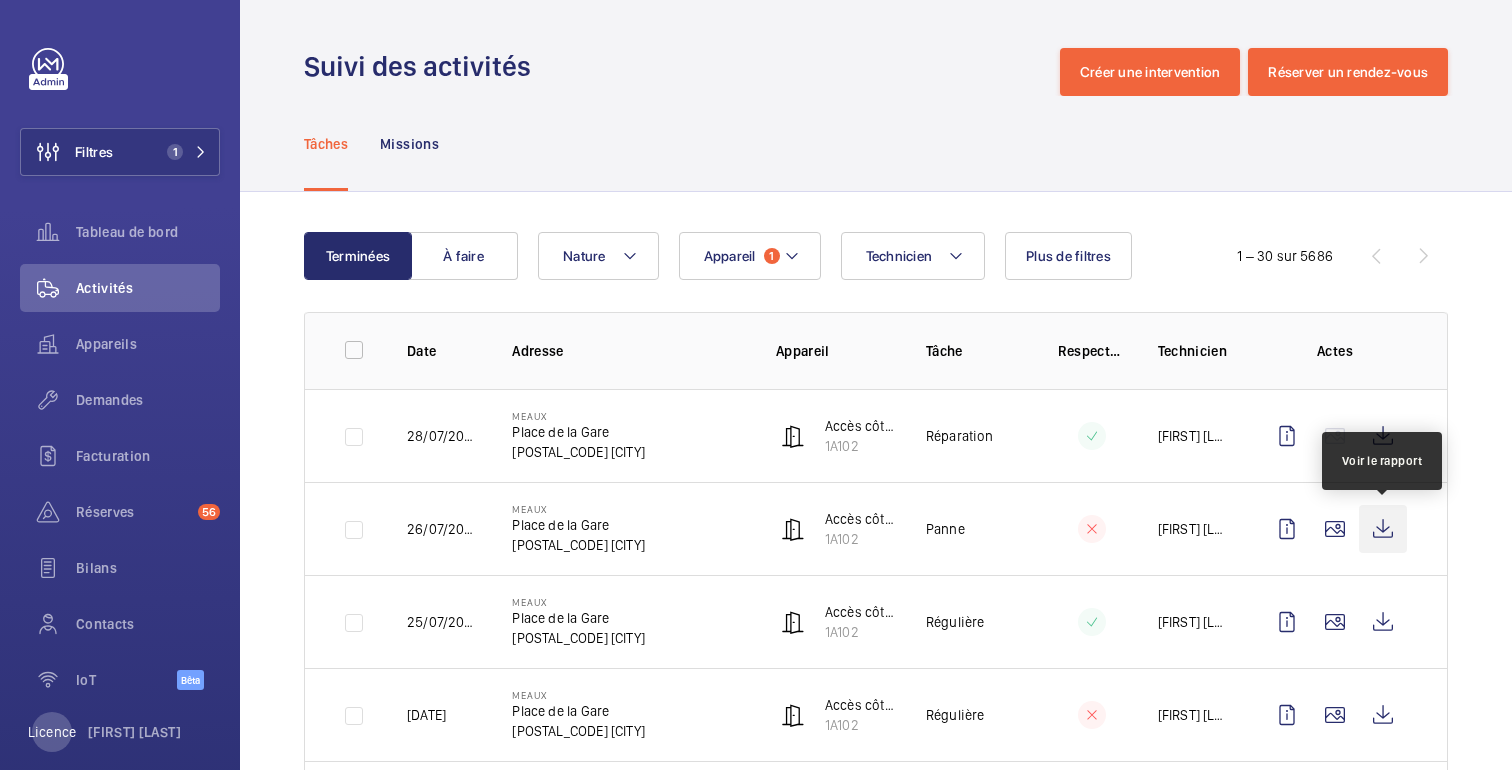 click 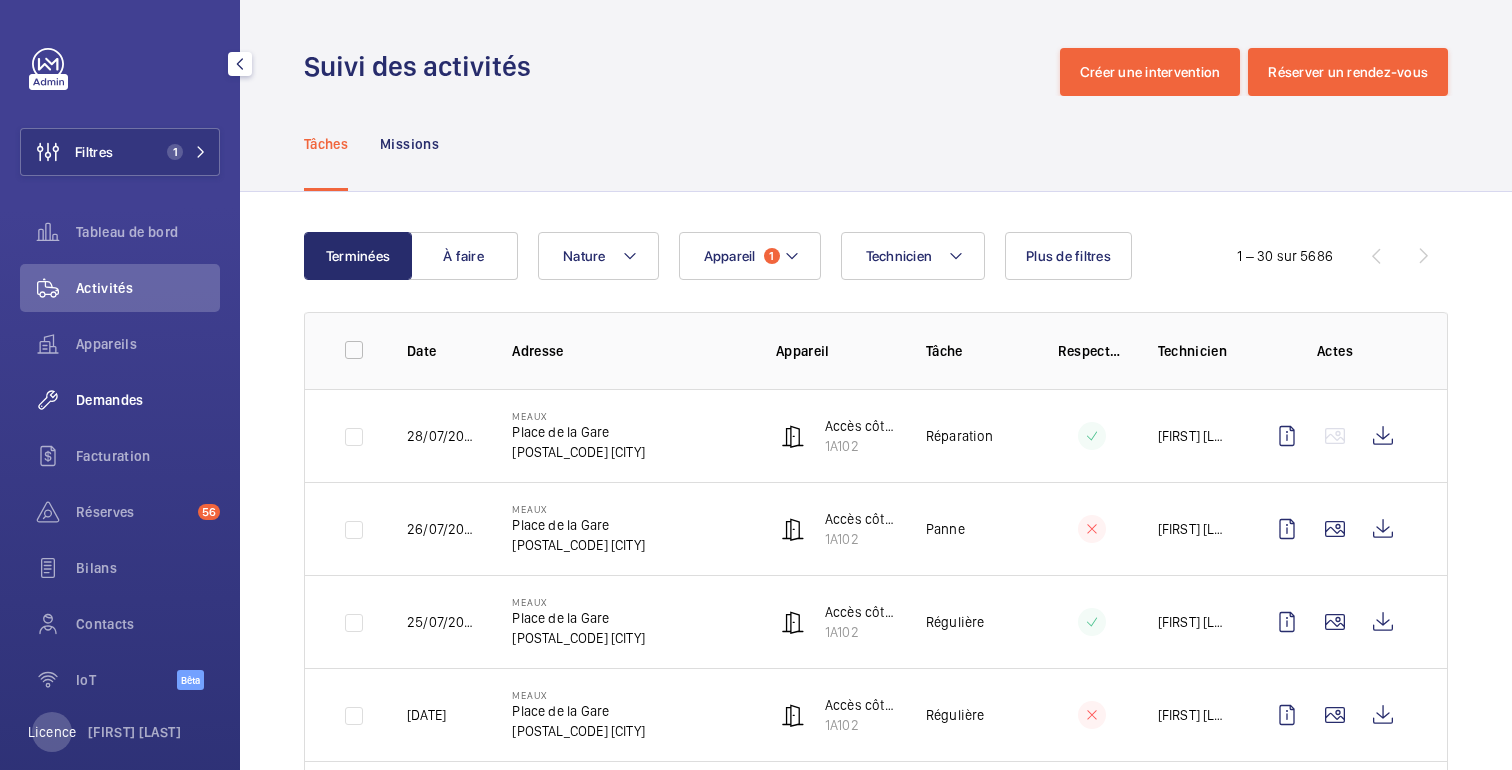 click on "Demandes" 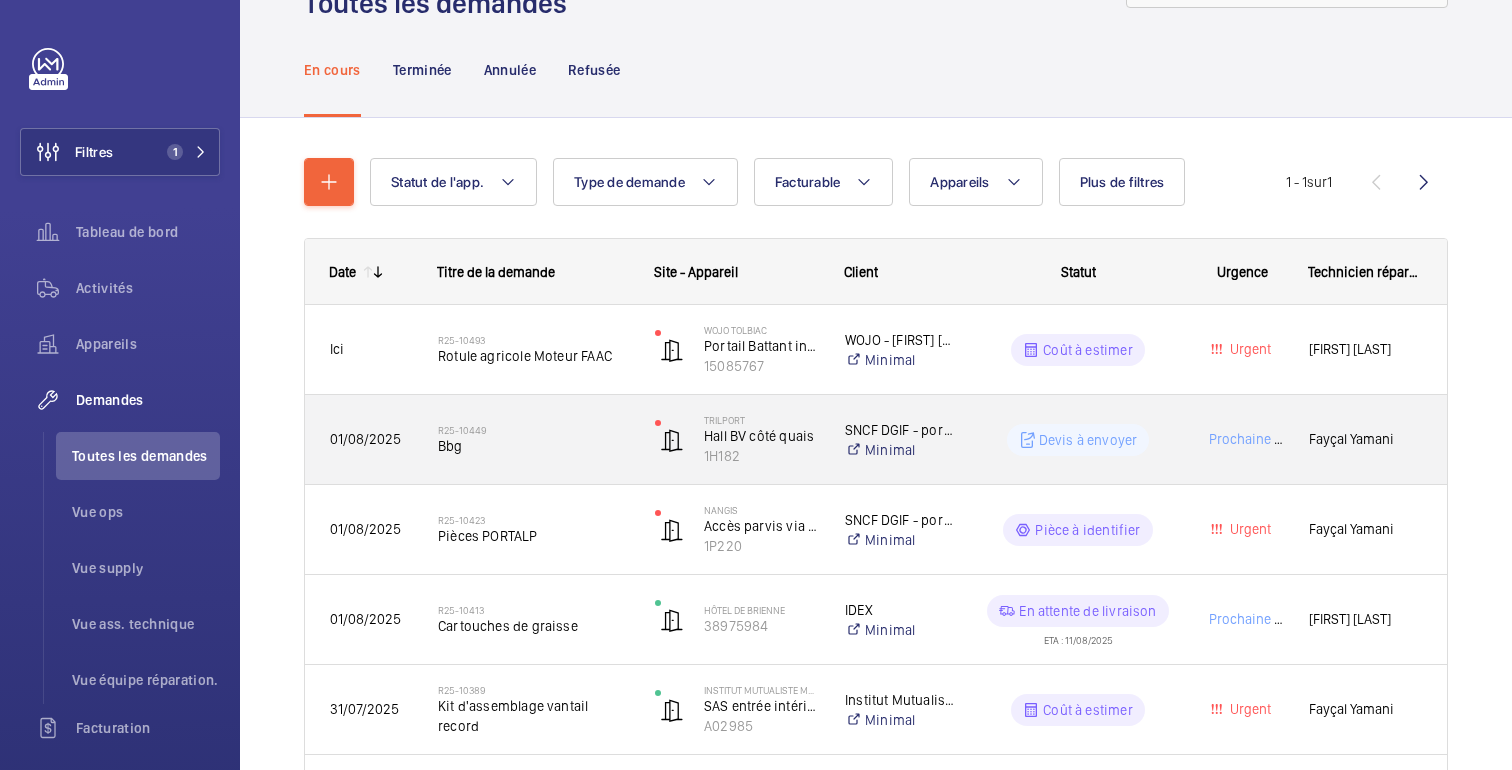 scroll, scrollTop: 91, scrollLeft: 0, axis: vertical 